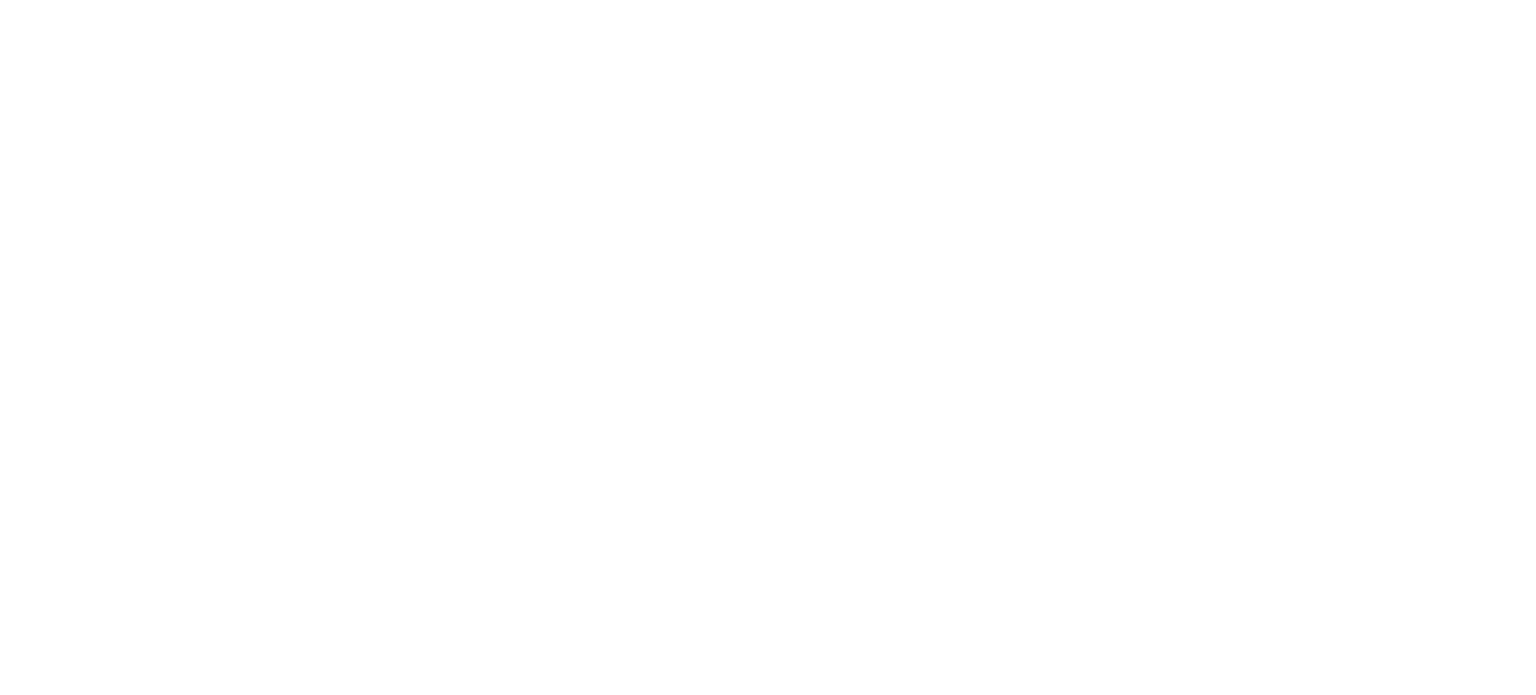 scroll, scrollTop: 0, scrollLeft: 0, axis: both 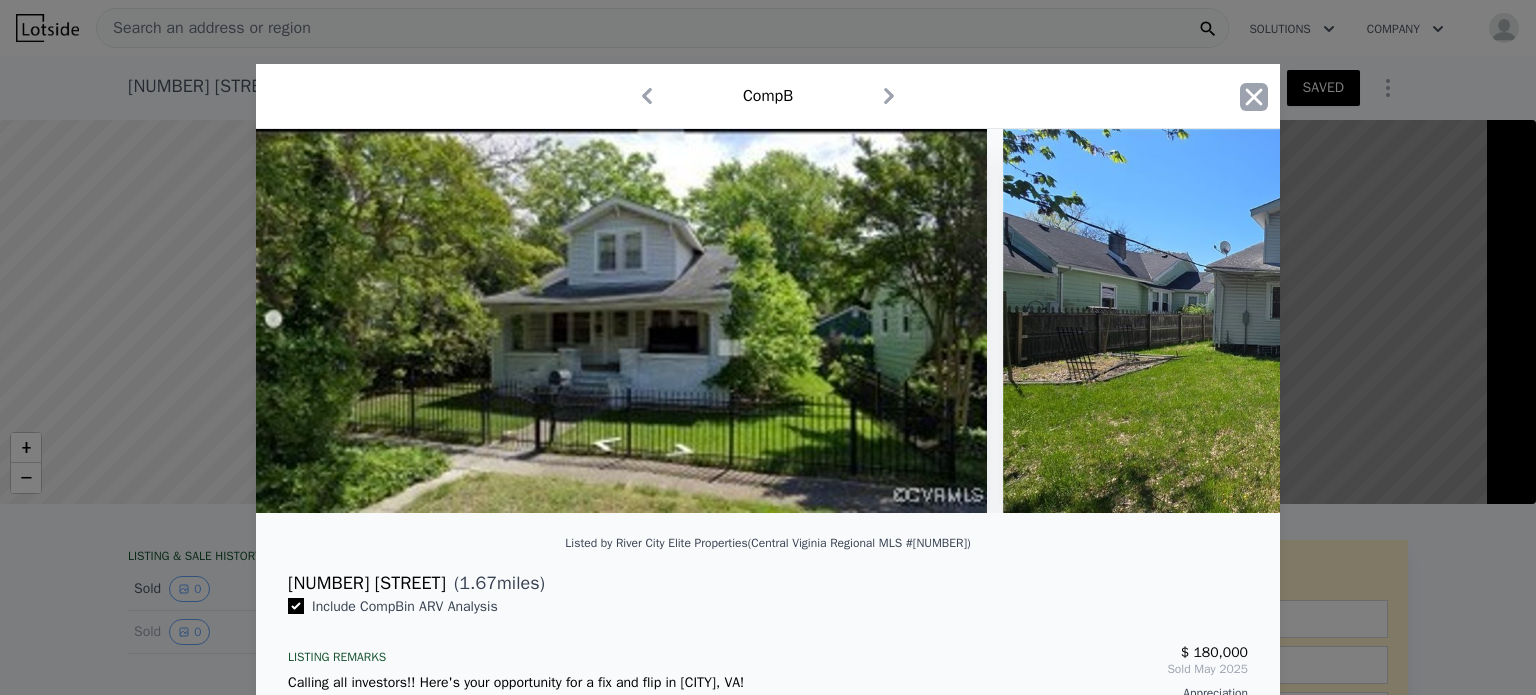 click 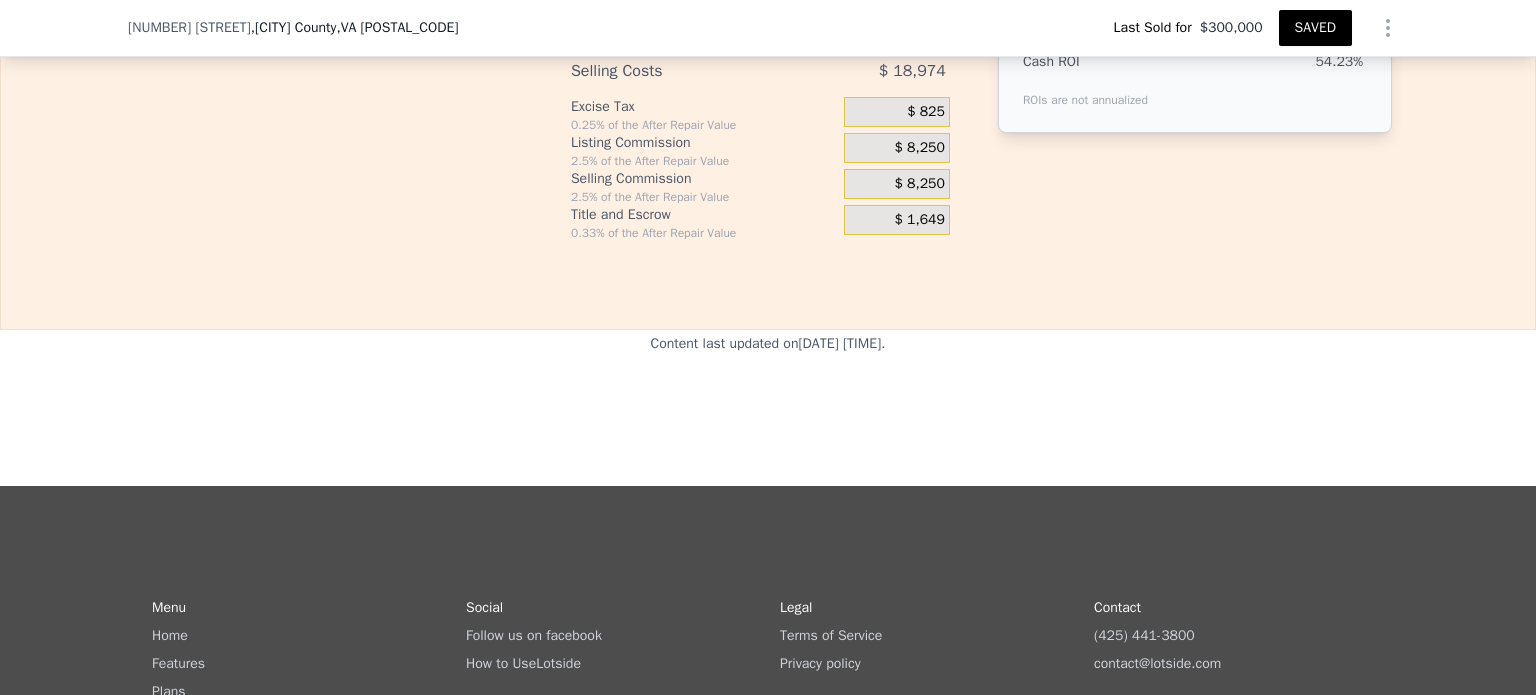 scroll, scrollTop: 3112, scrollLeft: 0, axis: vertical 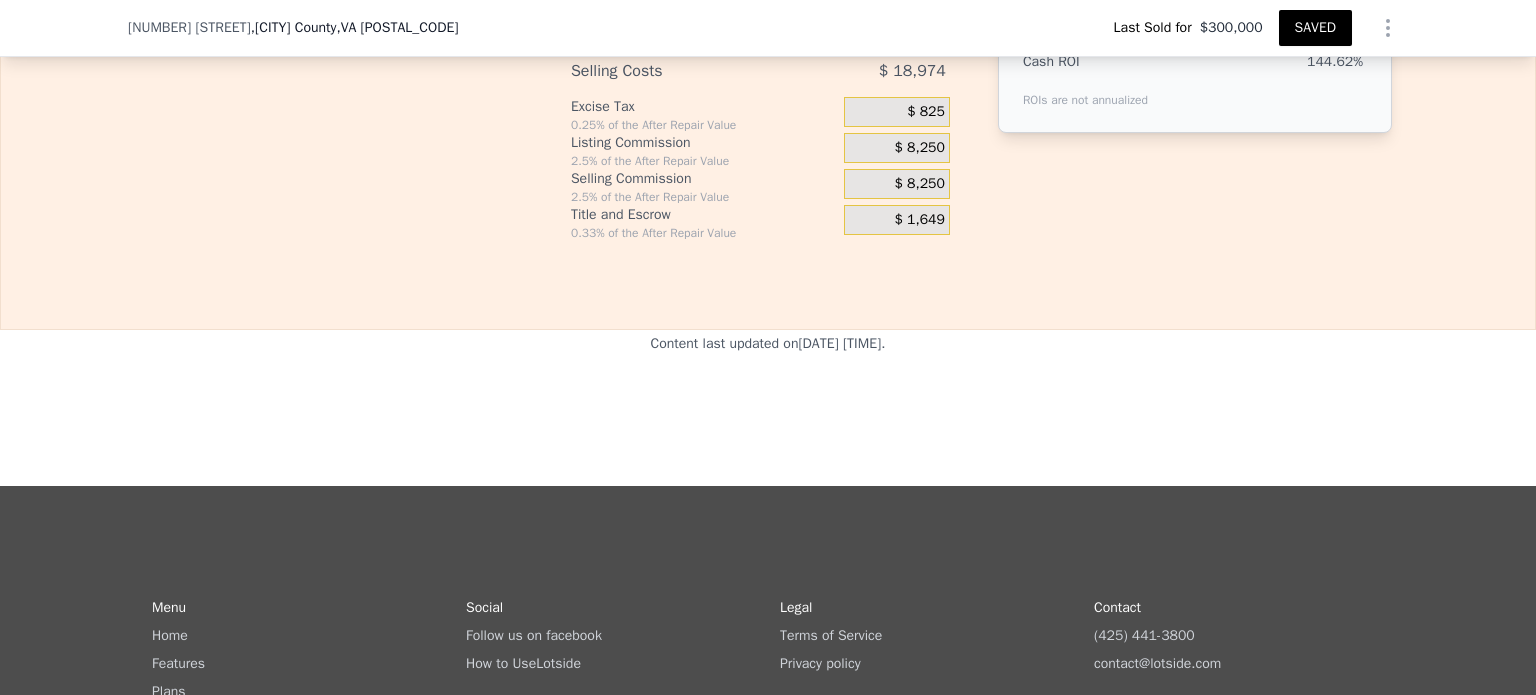 type on "$ 000" 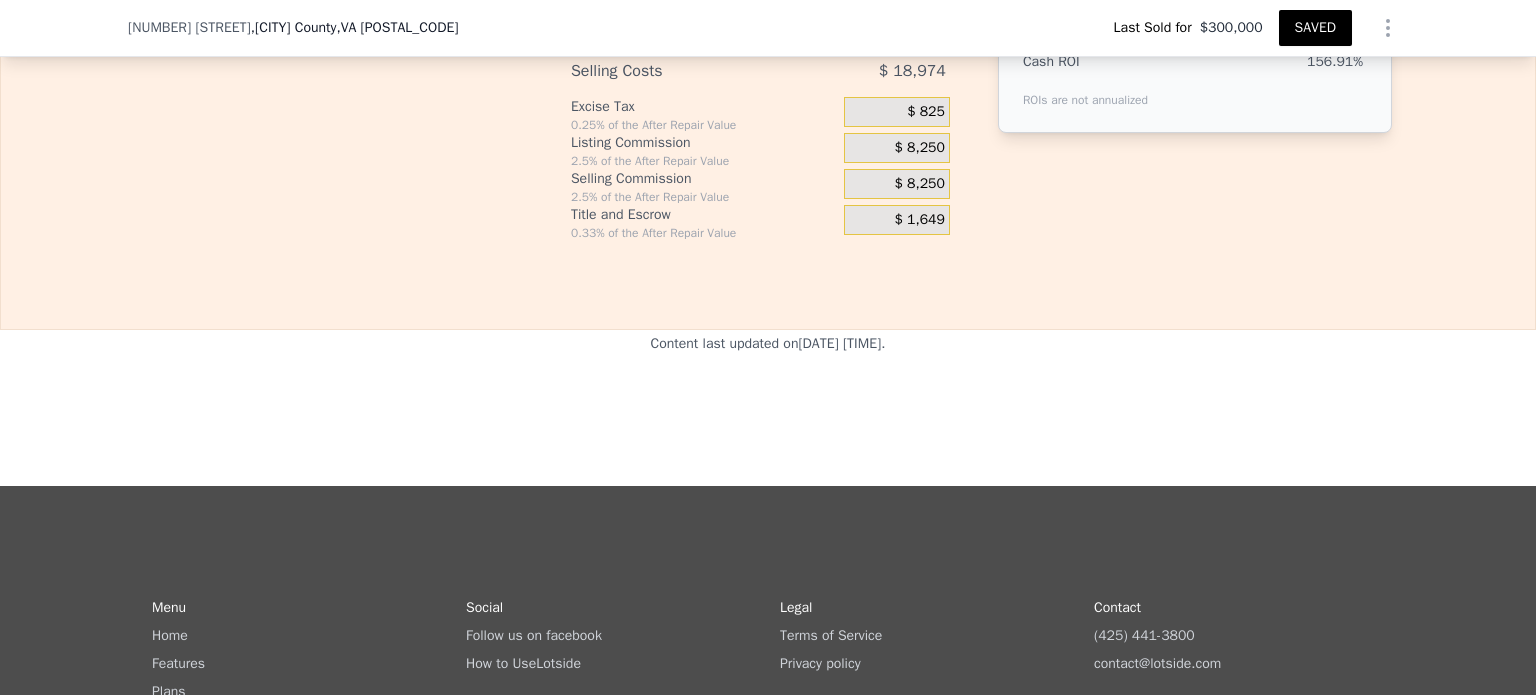 type on "$ 92,241" 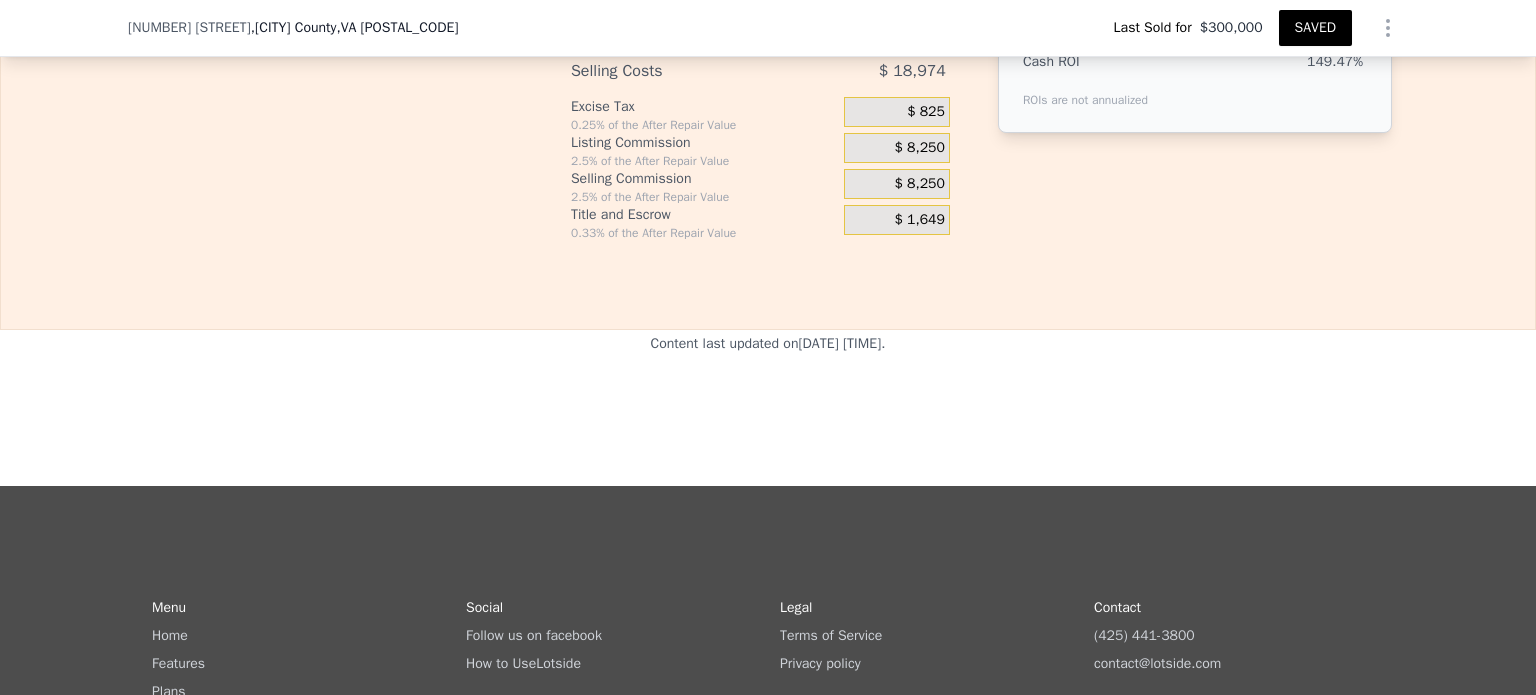 type on "$ 89,049" 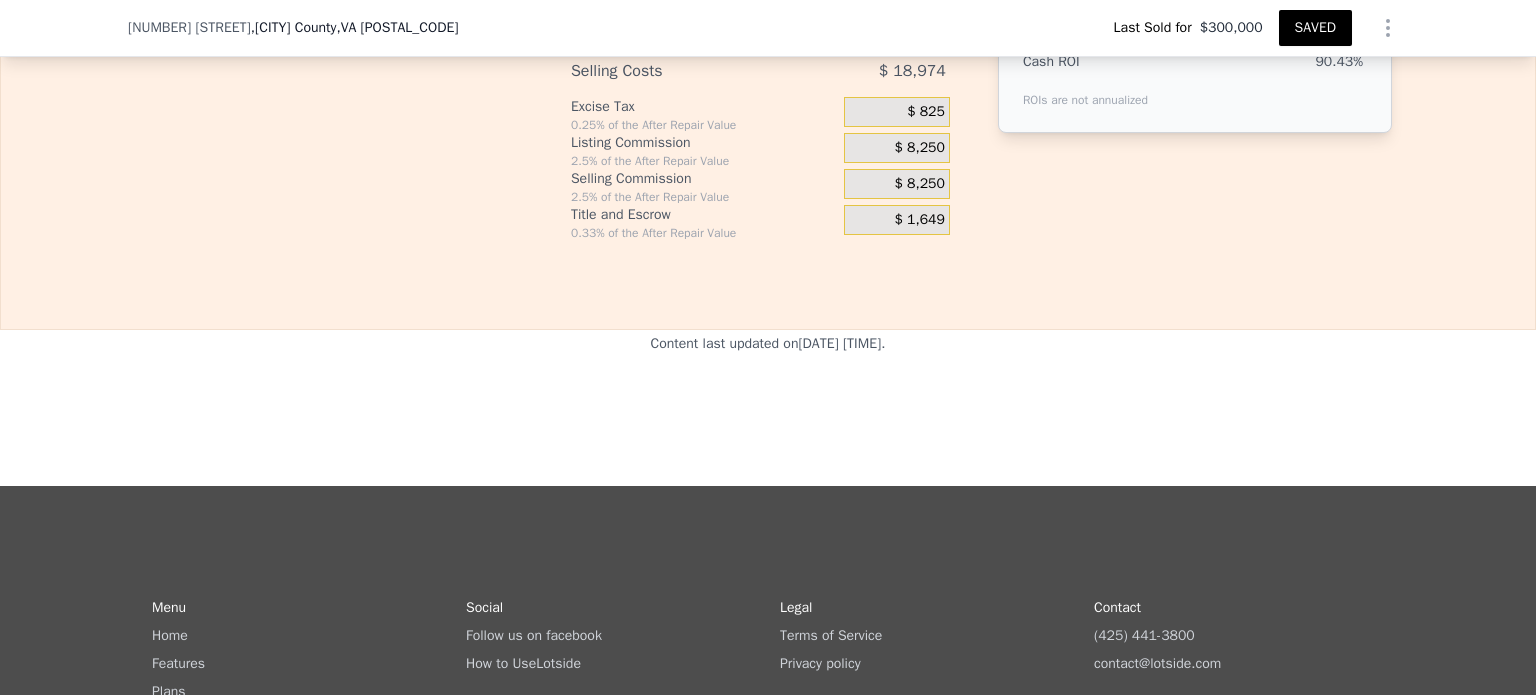 click on "$ 30,000" at bounding box center [1300, -207] 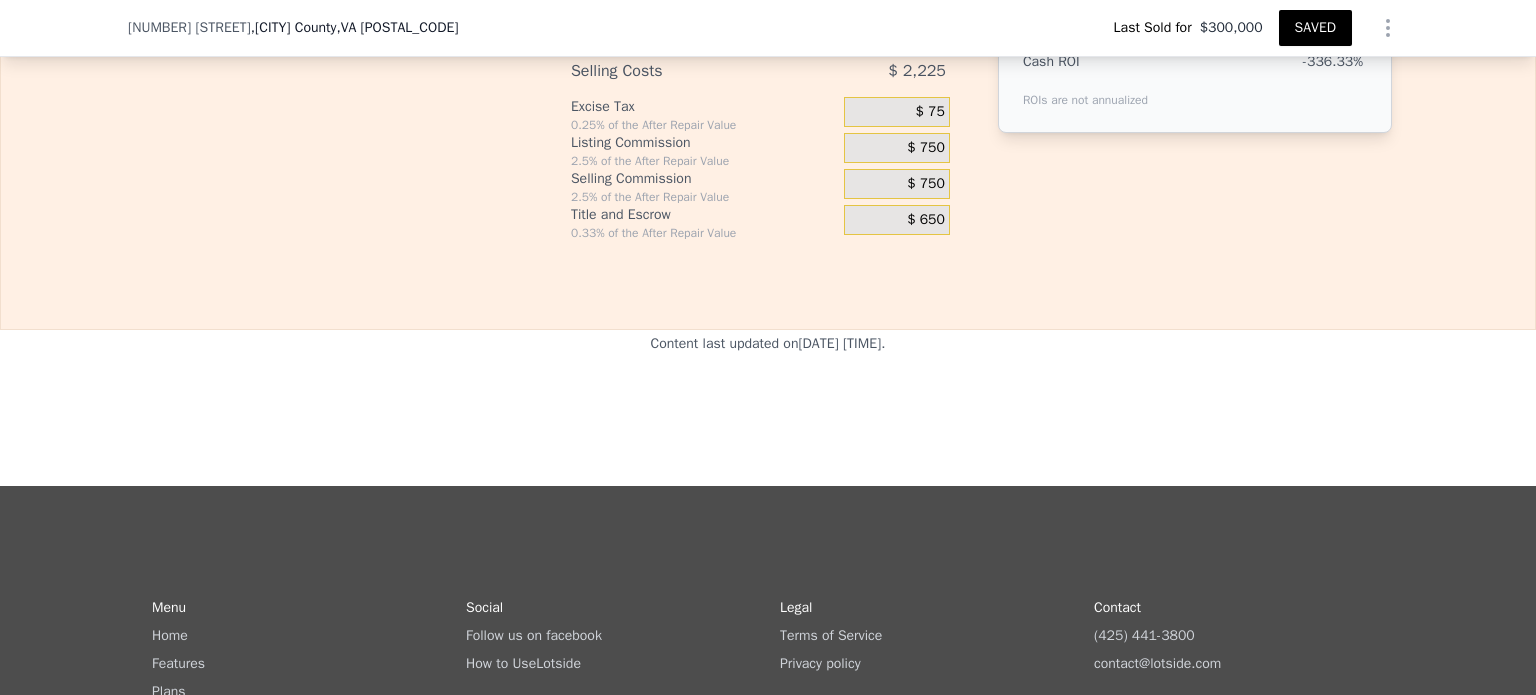 type on "$ 300,000" 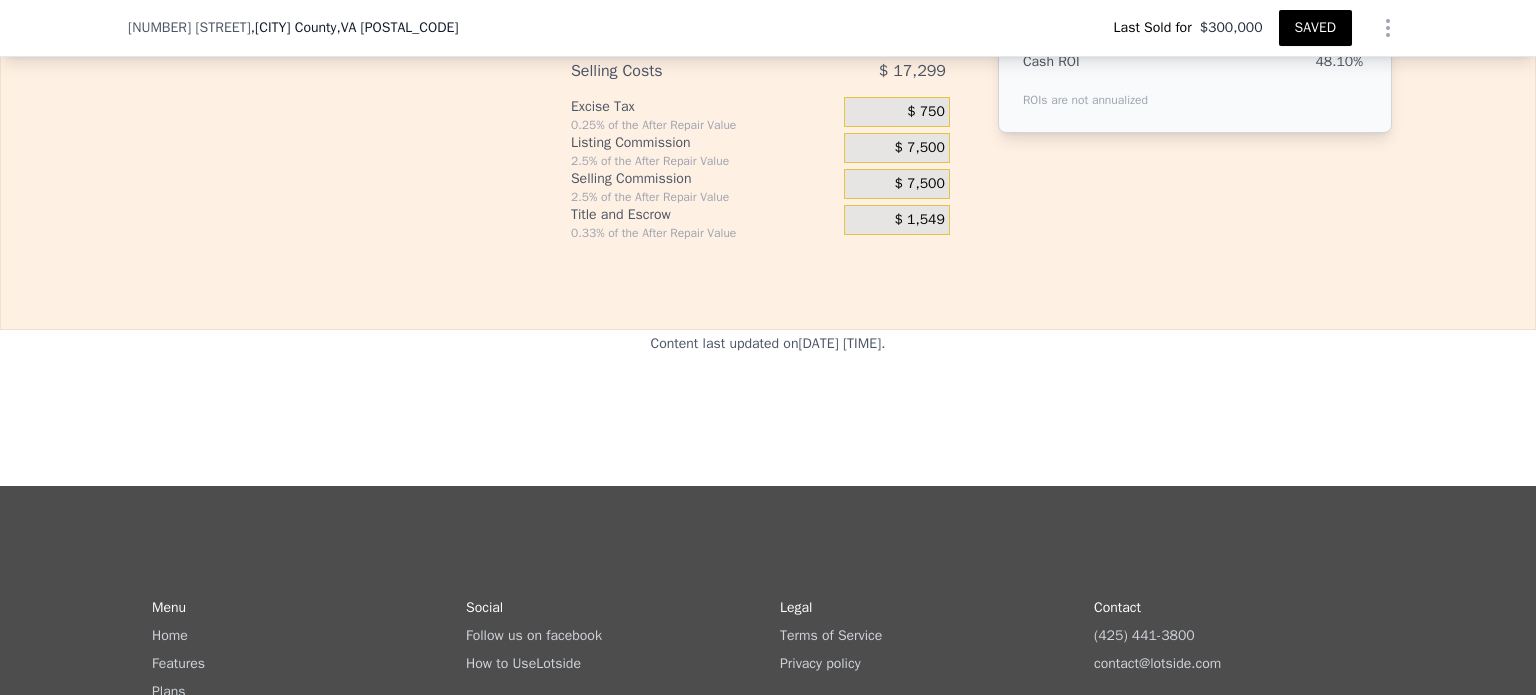 type on "$ 330,000" 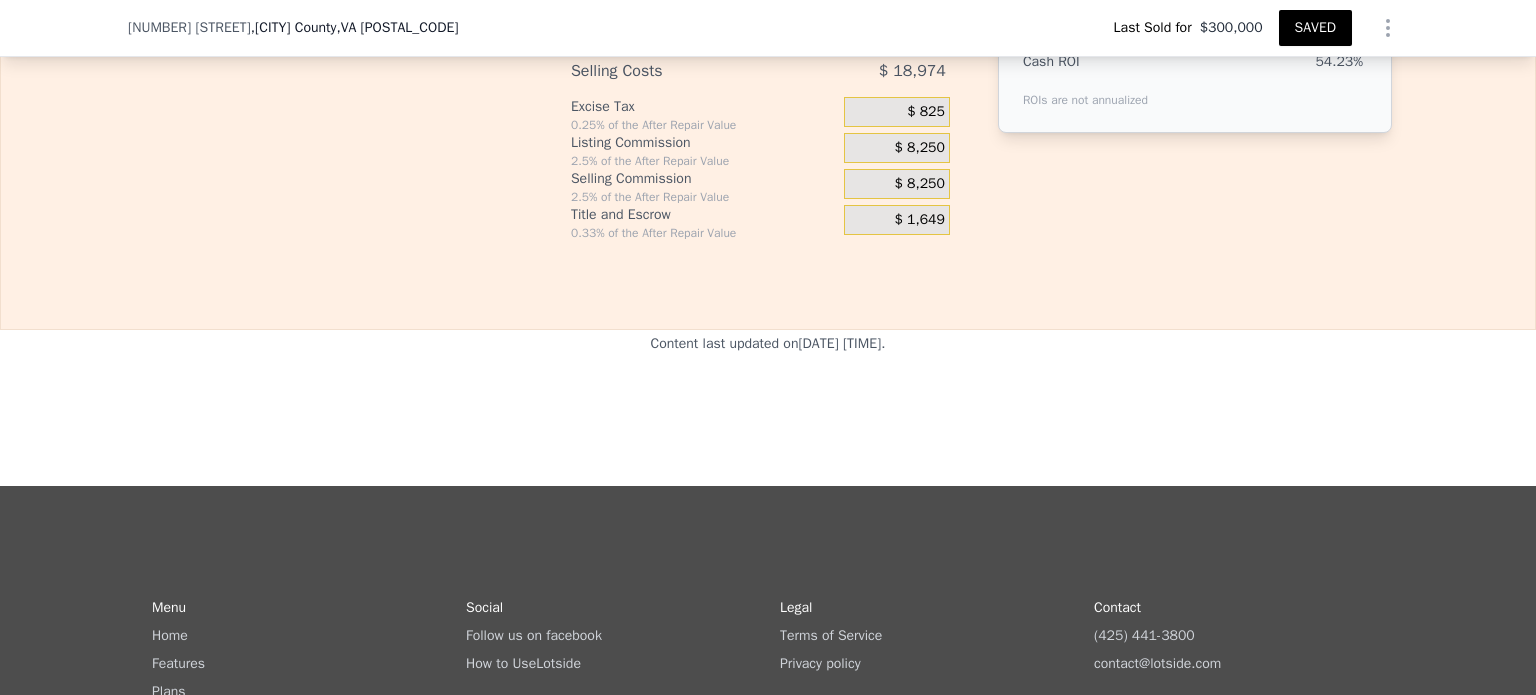 type on "$ 33,000" 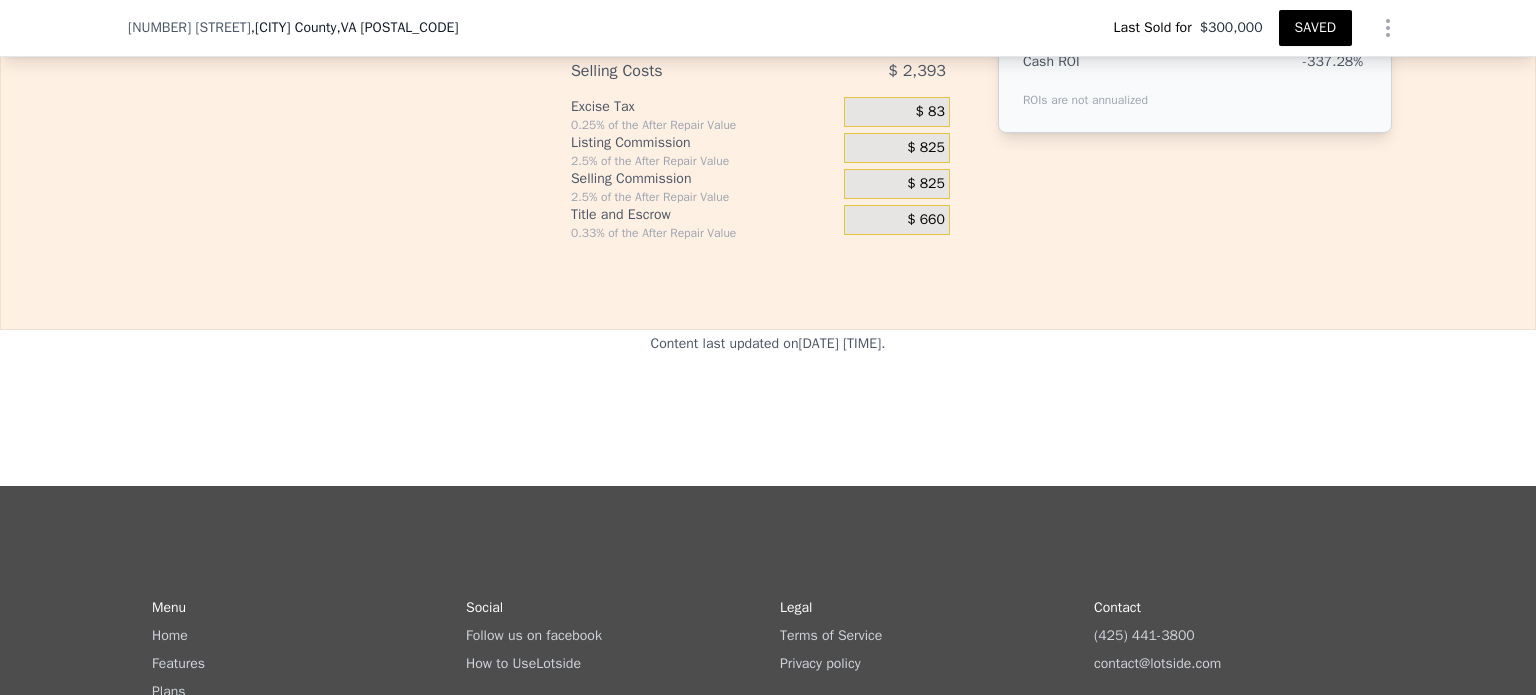 type on "$ 331,000" 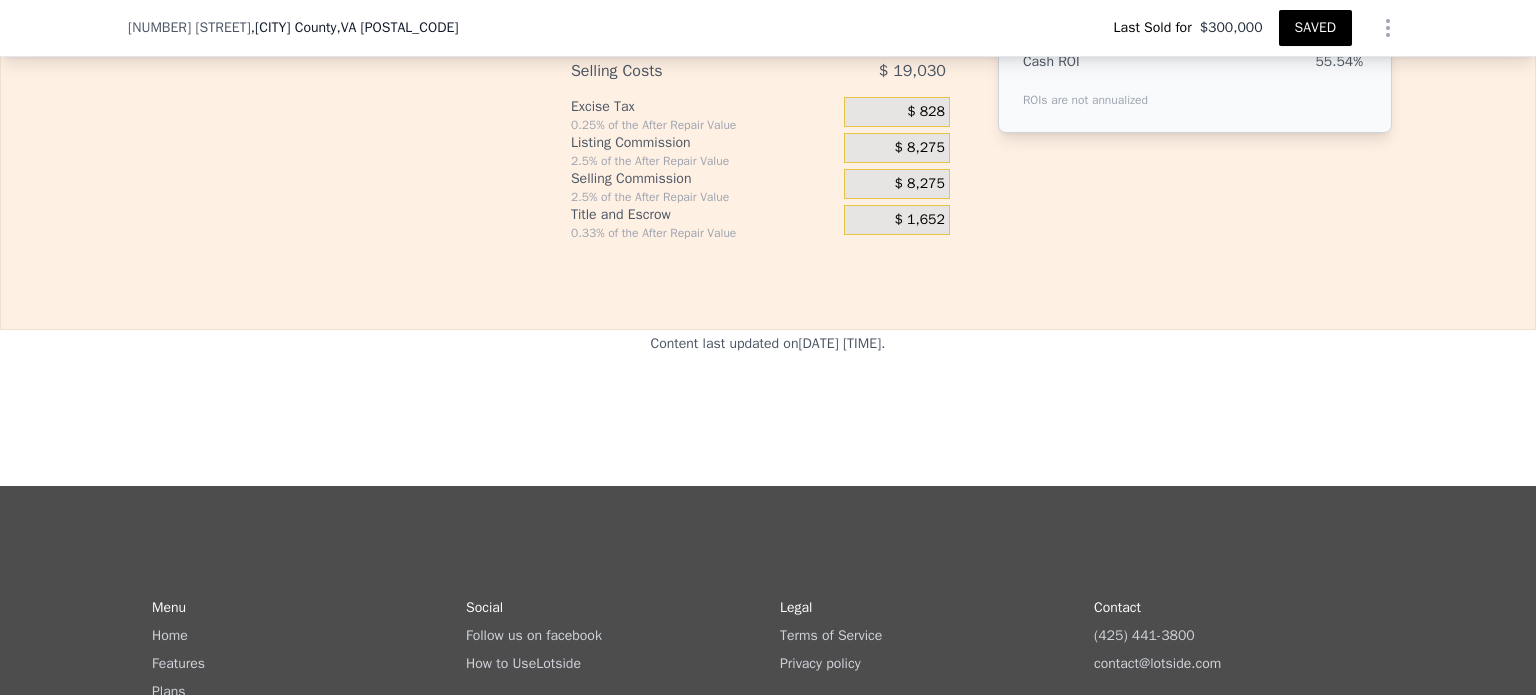 type on "$ 3,000" 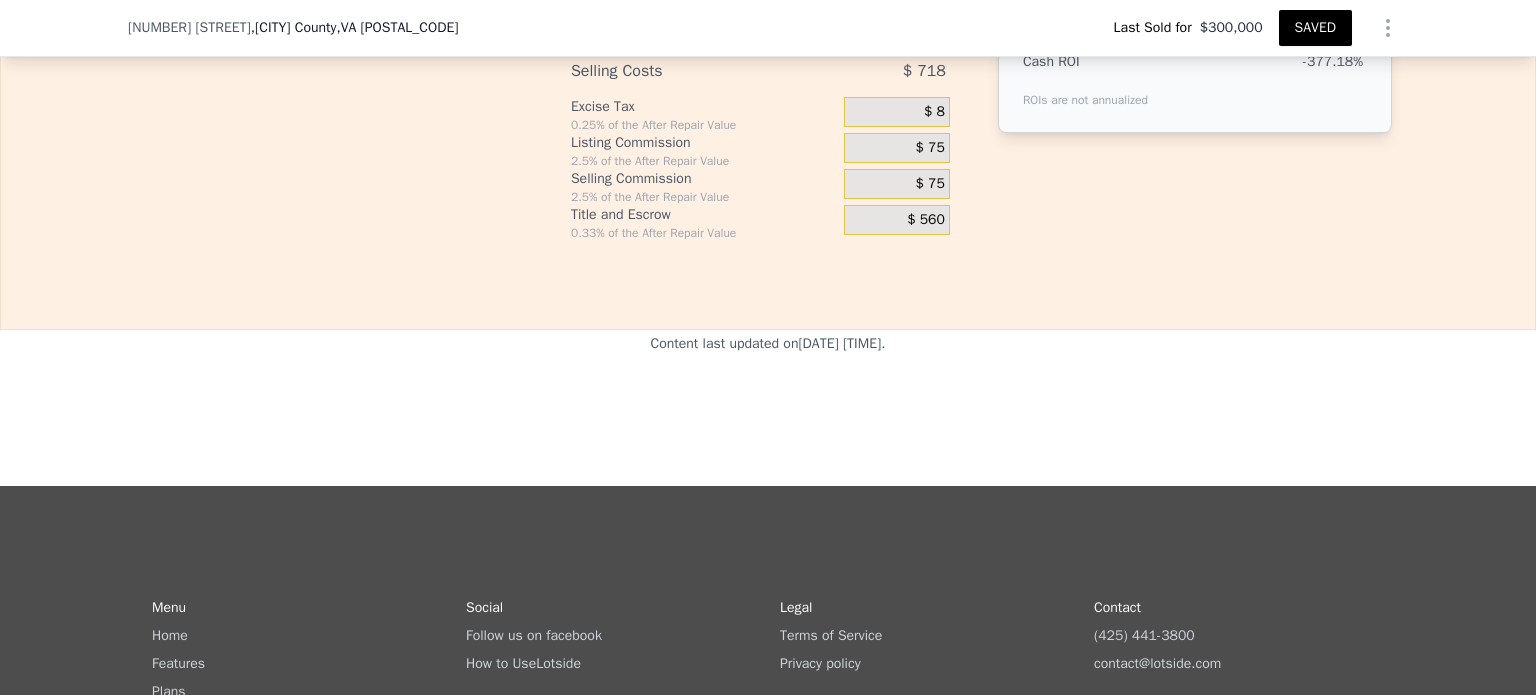 type on "-$ 269,049" 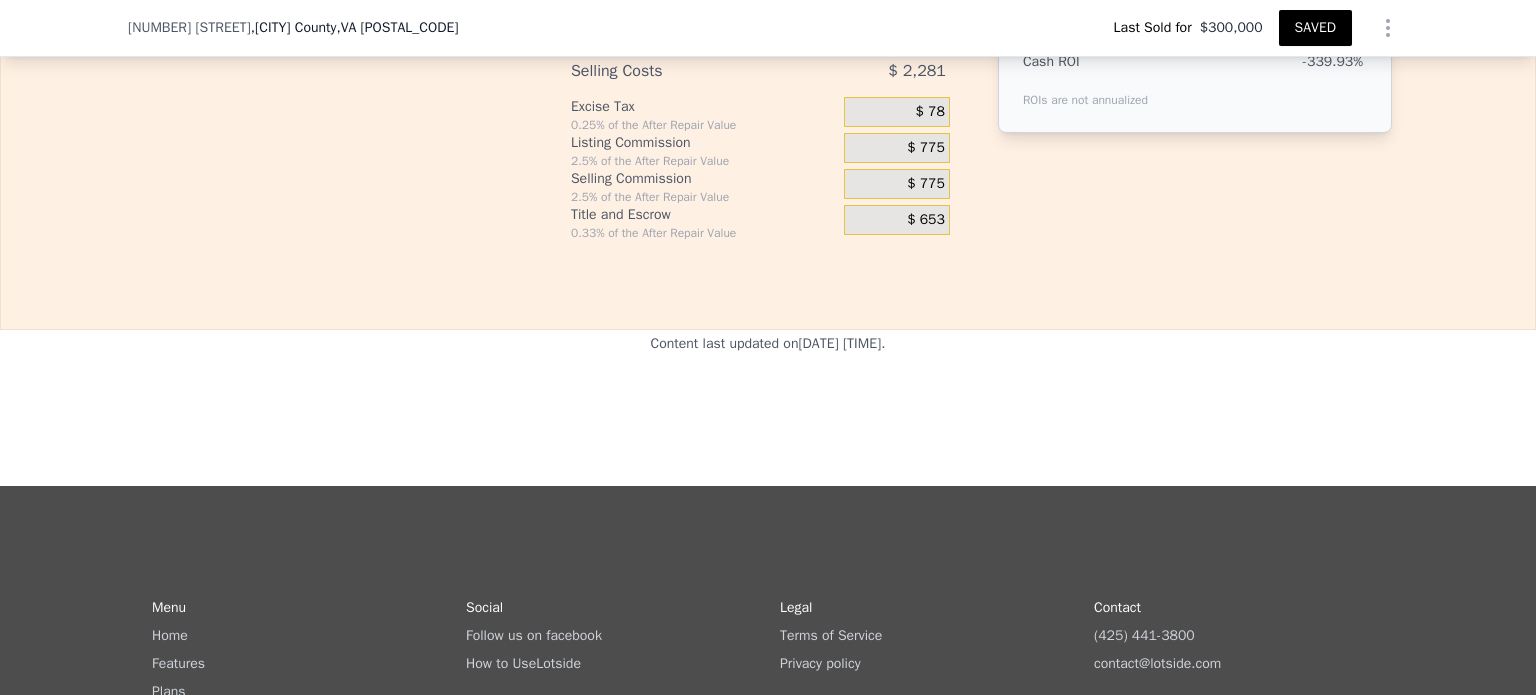 type on "-$ 242,668" 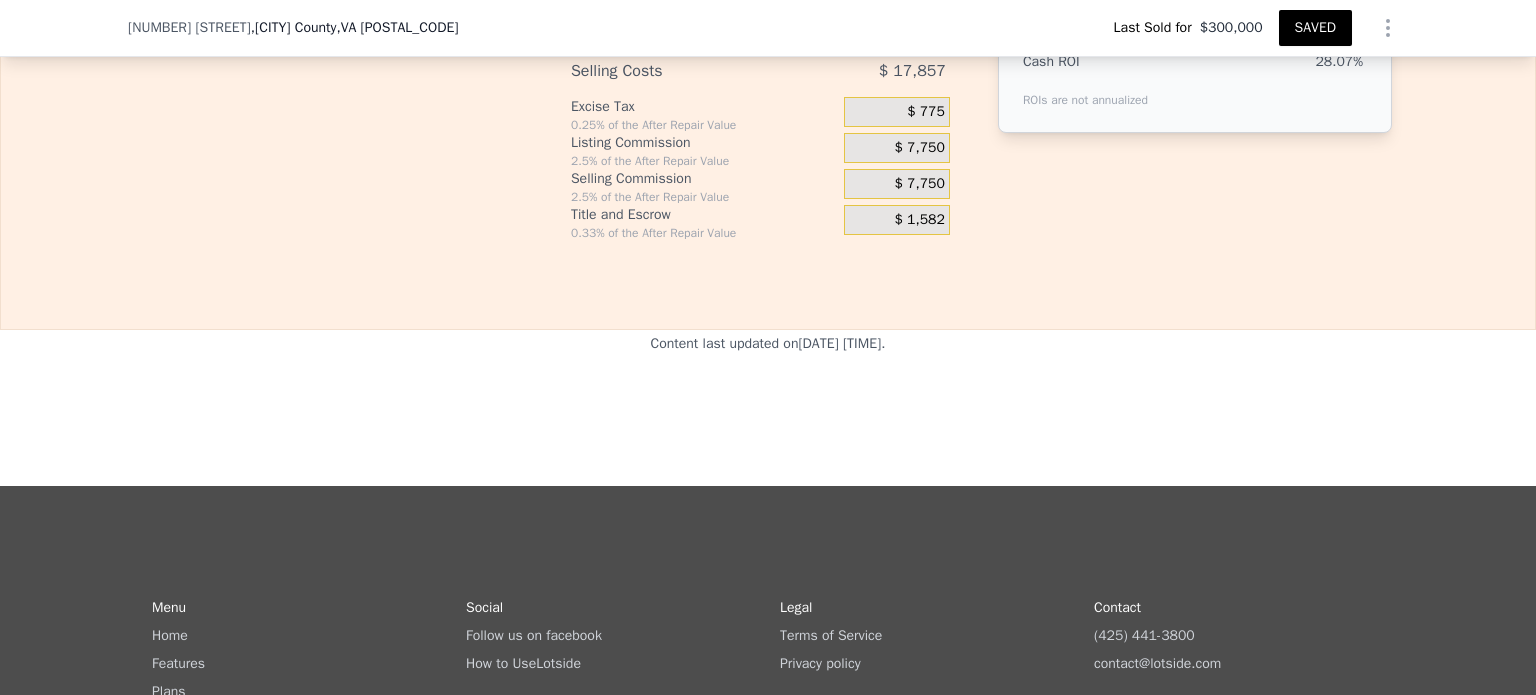 type on "$ 310,000" 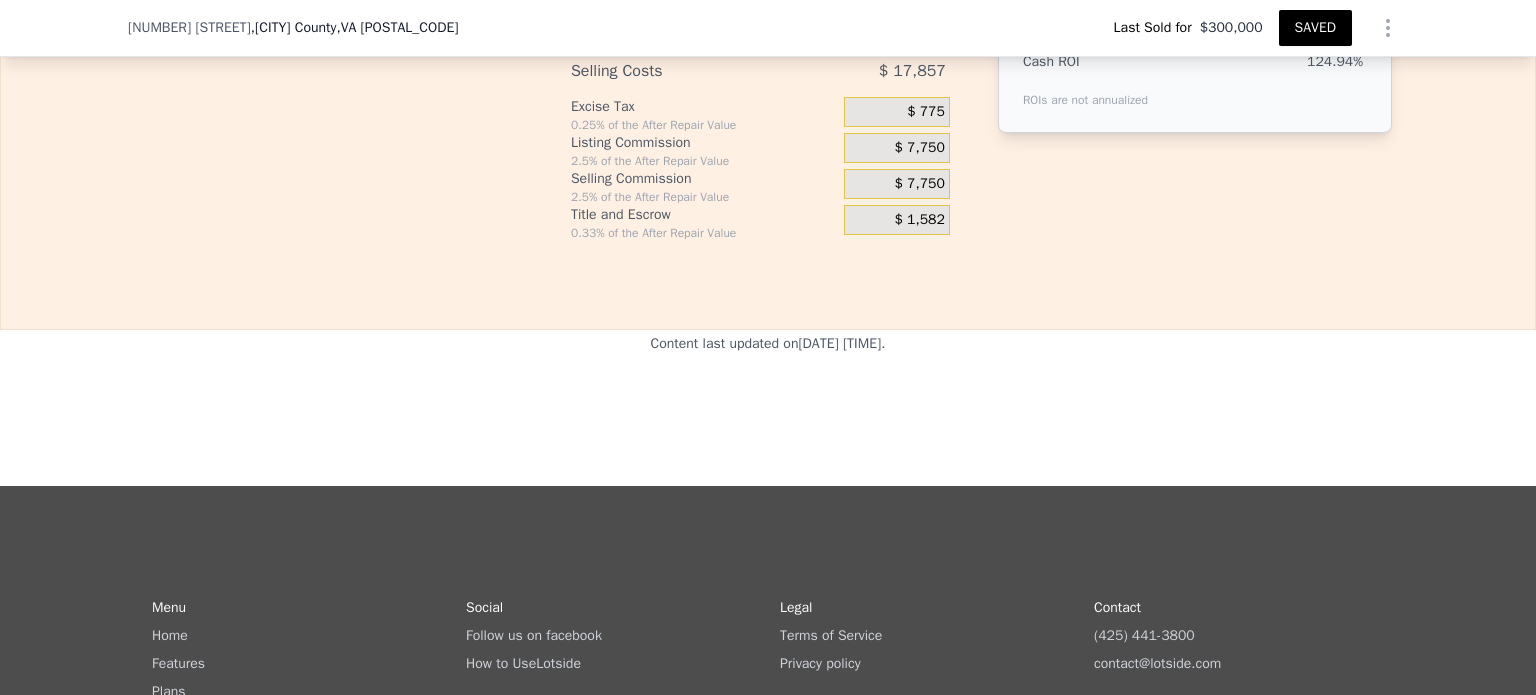 type on "$ 30,000" 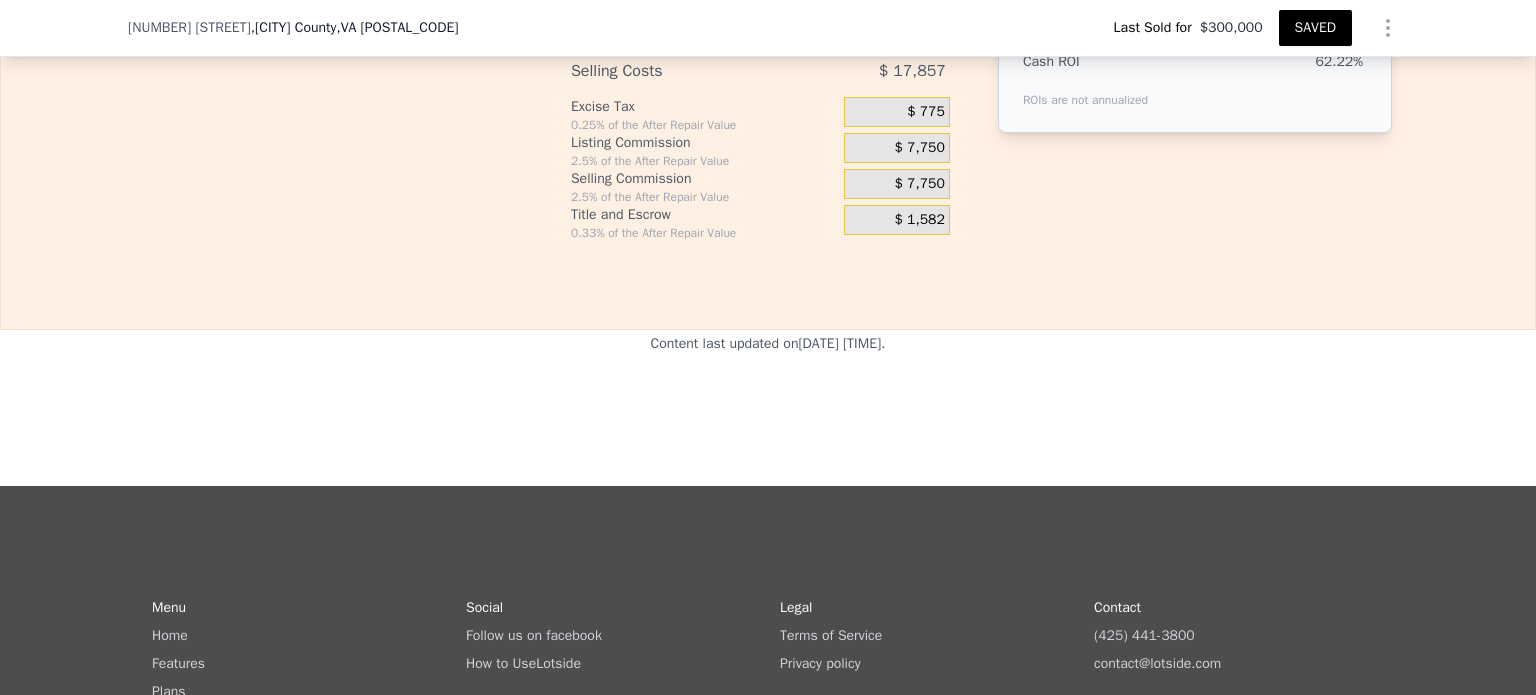 type on "$ 300,000" 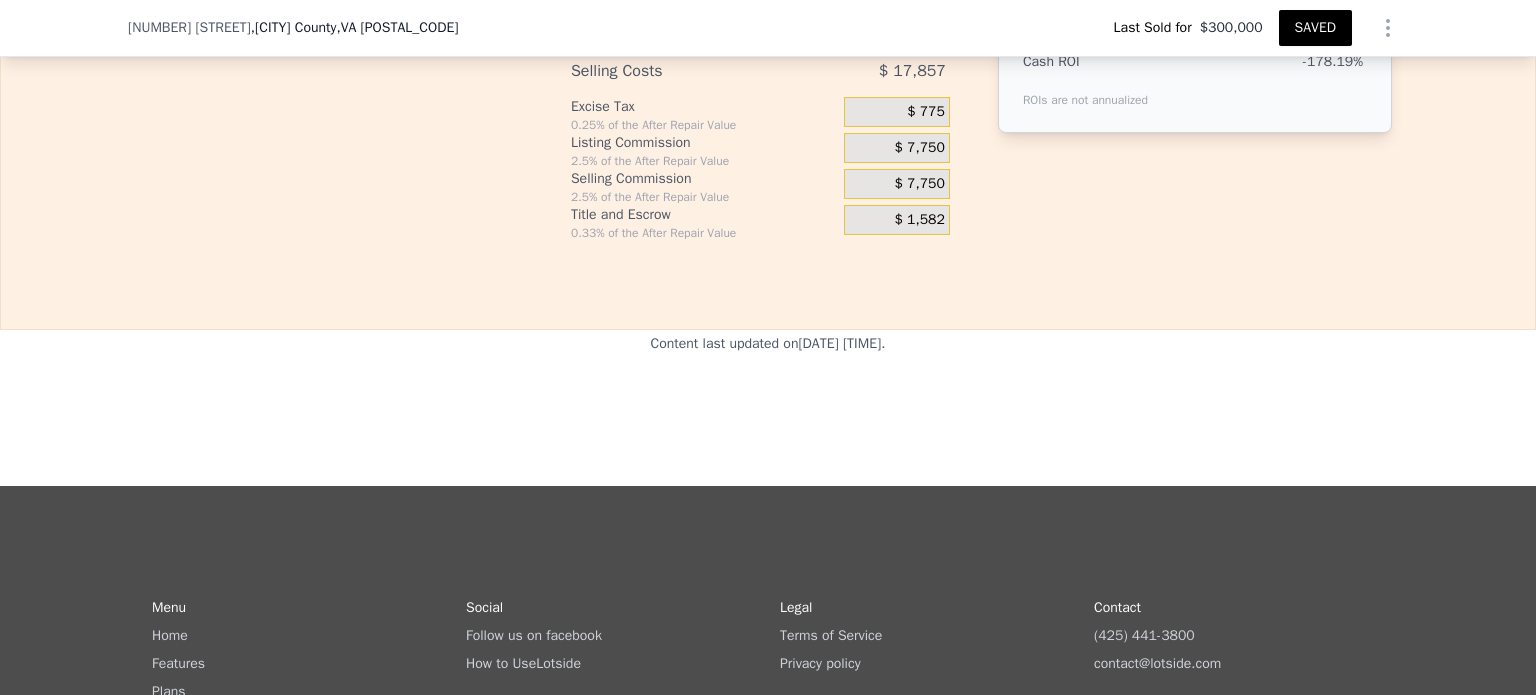 type on "$ 30,000" 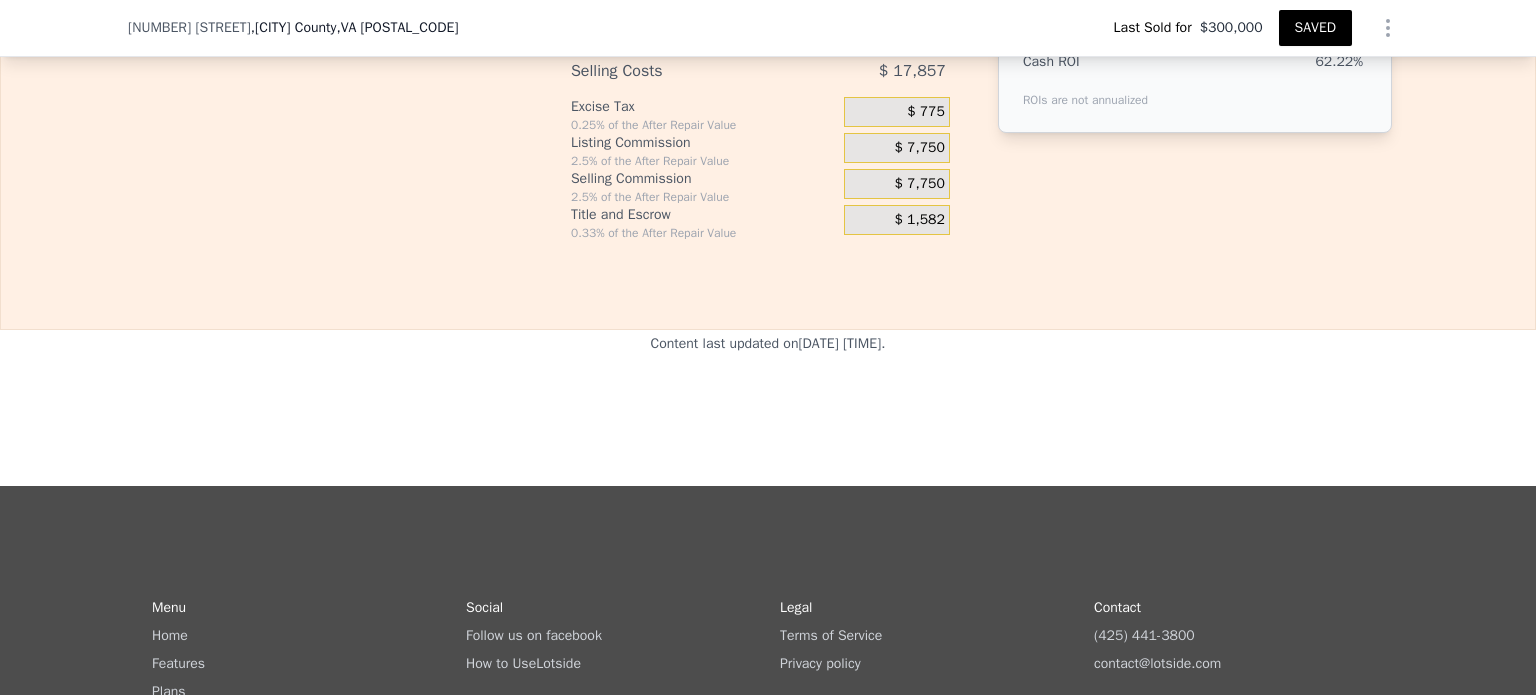 type on "$ 41,478" 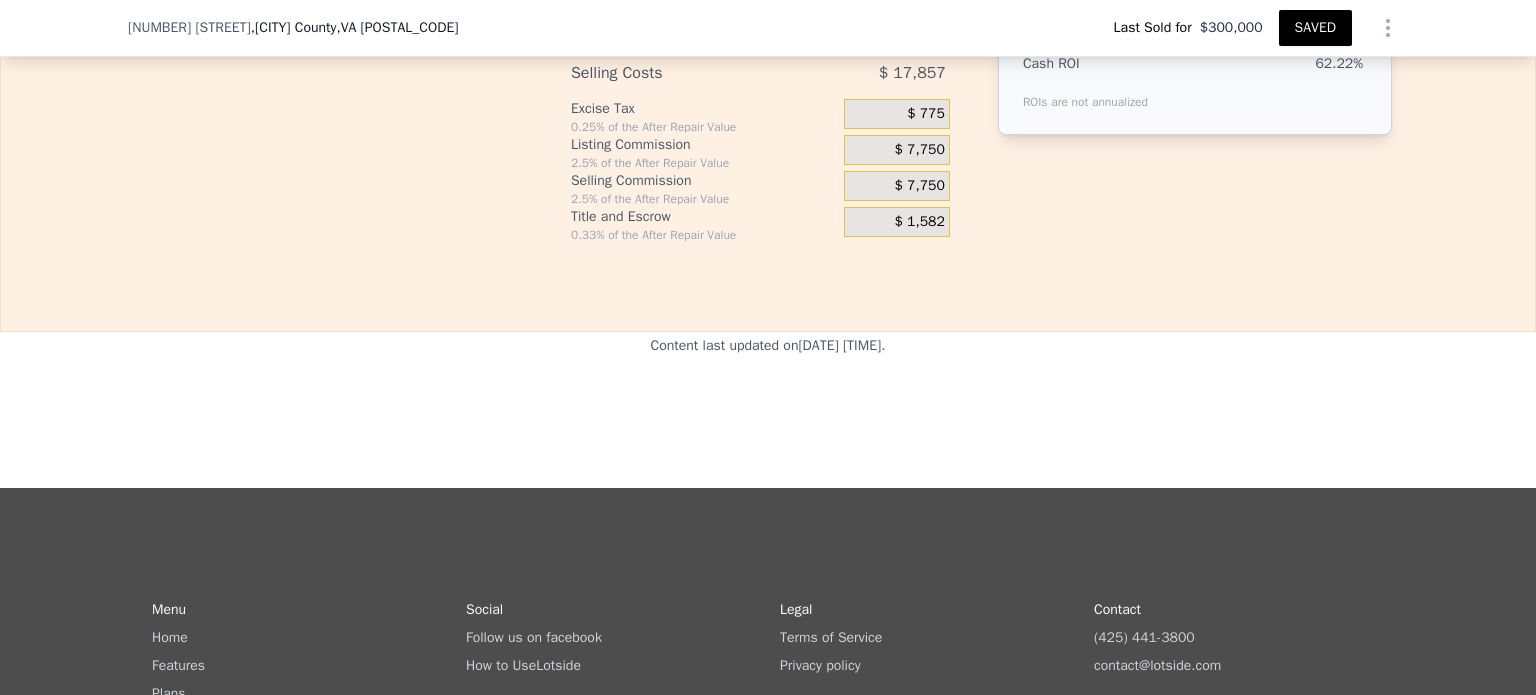 scroll, scrollTop: 3109, scrollLeft: 0, axis: vertical 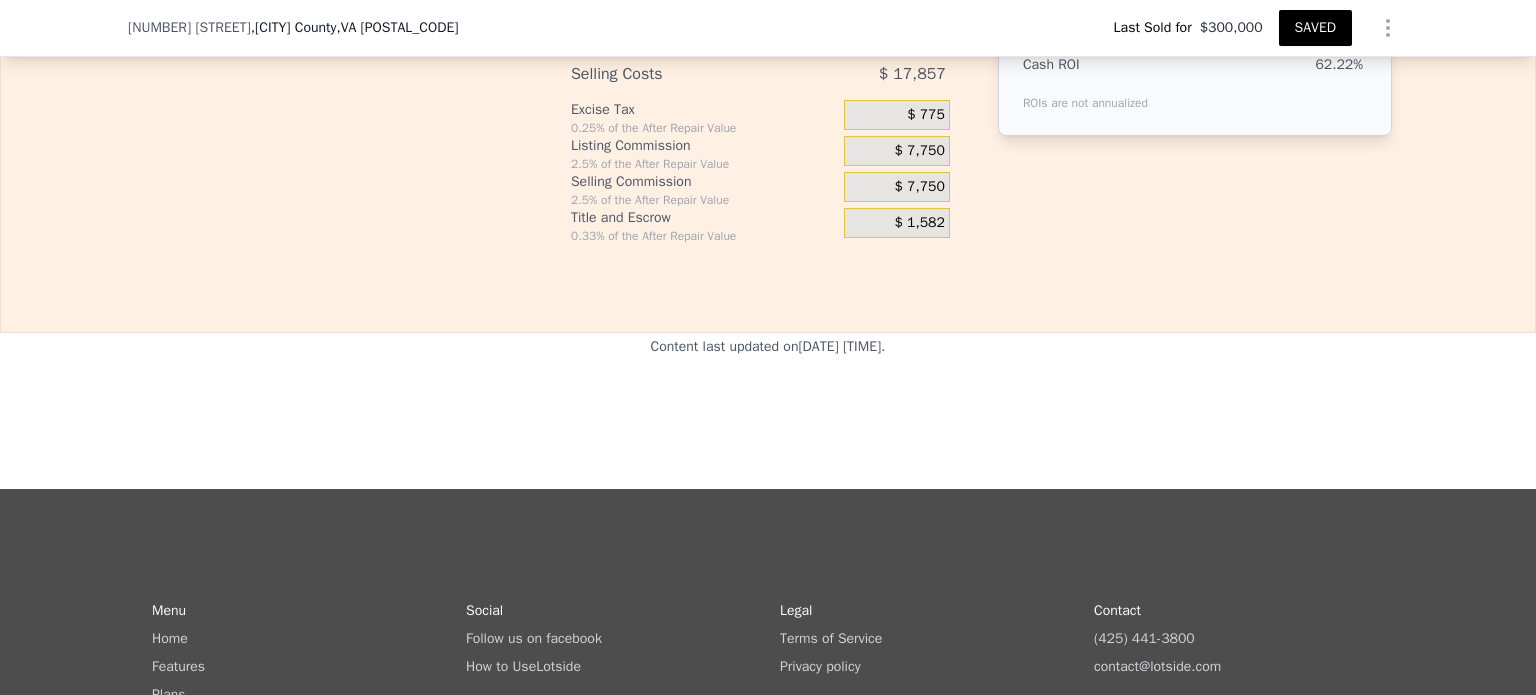 click on "$ 30,000" at bounding box center [1300, -204] 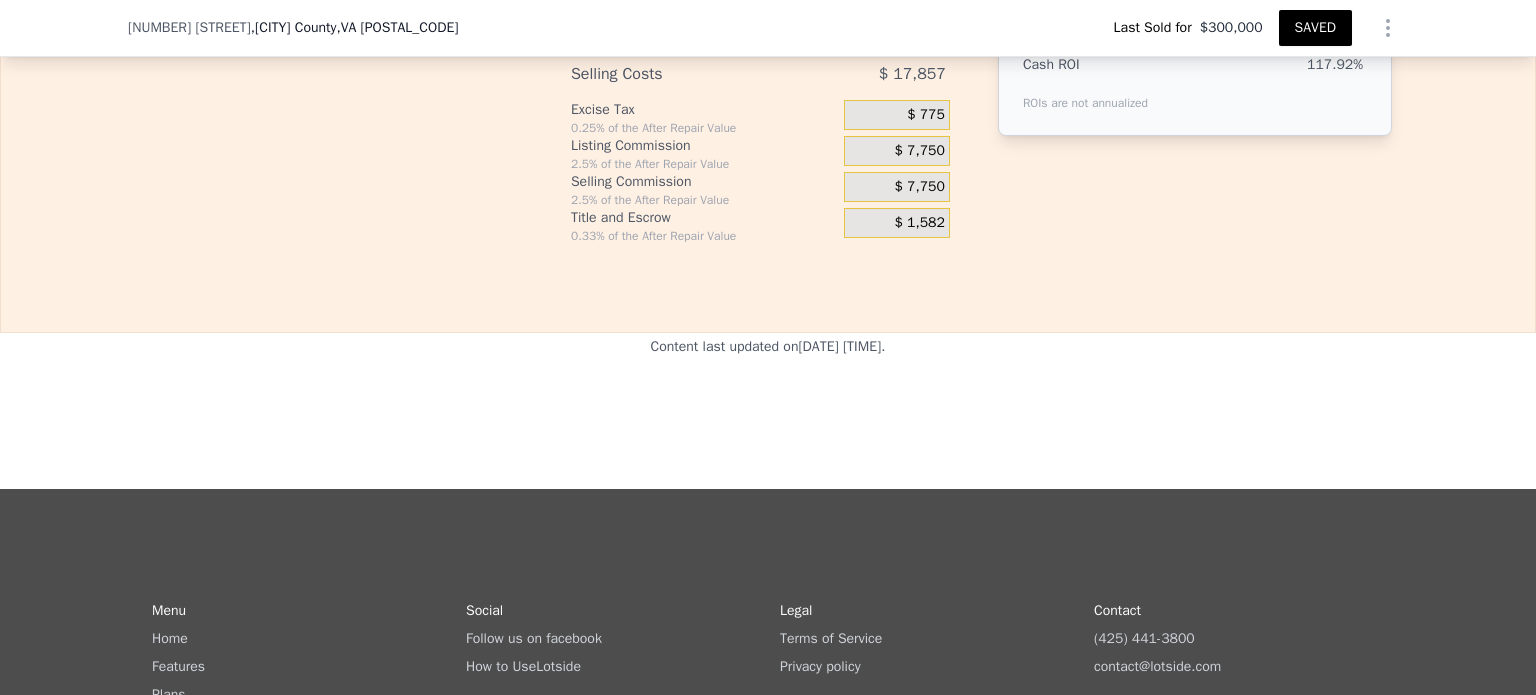 type on "$ 35,000" 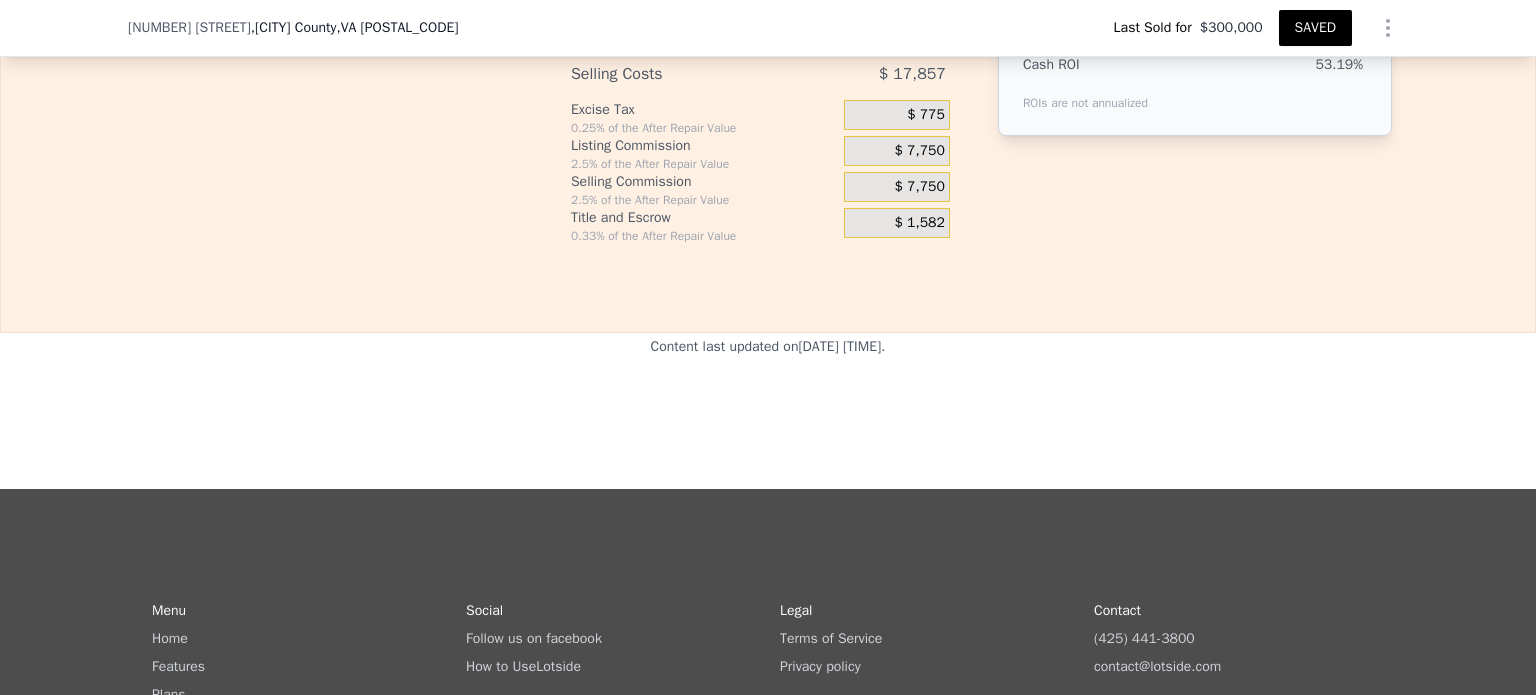 type on "$ 36,158" 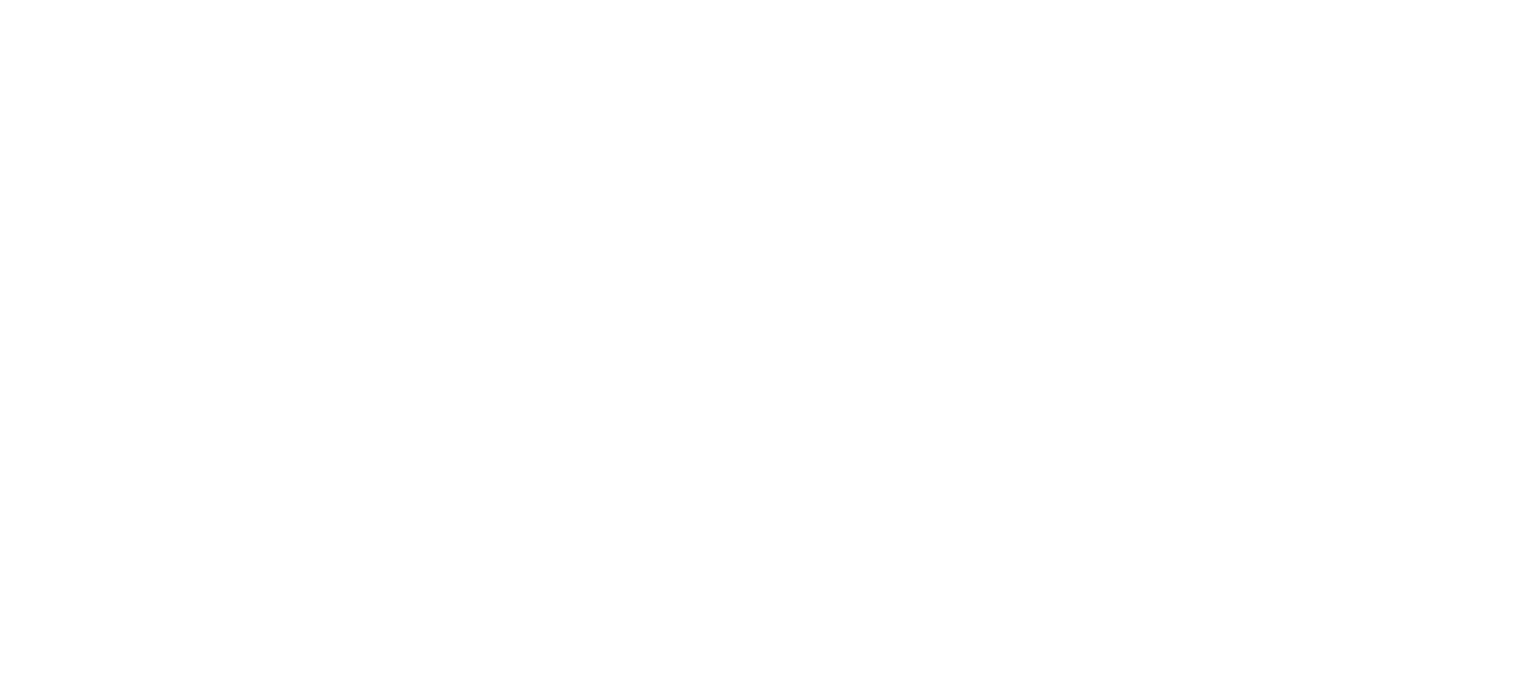 scroll, scrollTop: 0, scrollLeft: 0, axis: both 